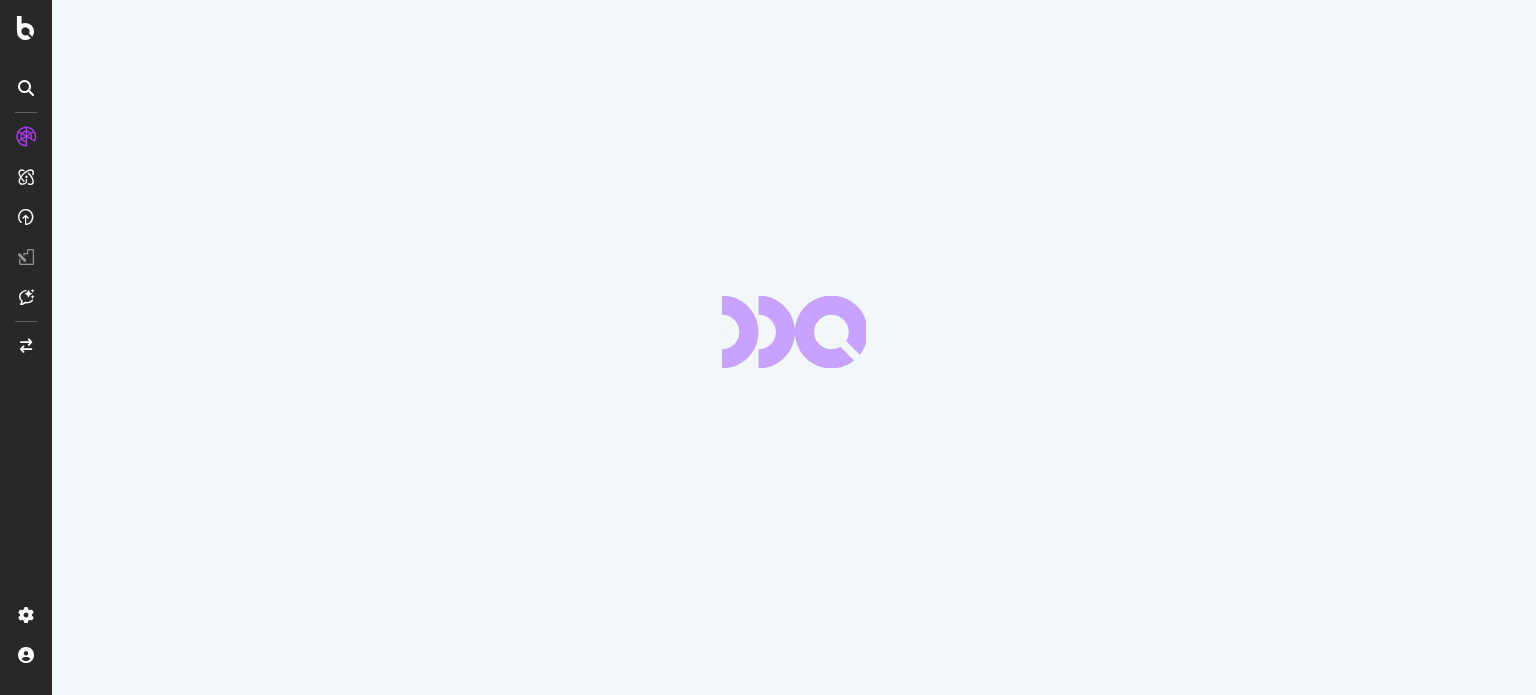 scroll, scrollTop: 0, scrollLeft: 0, axis: both 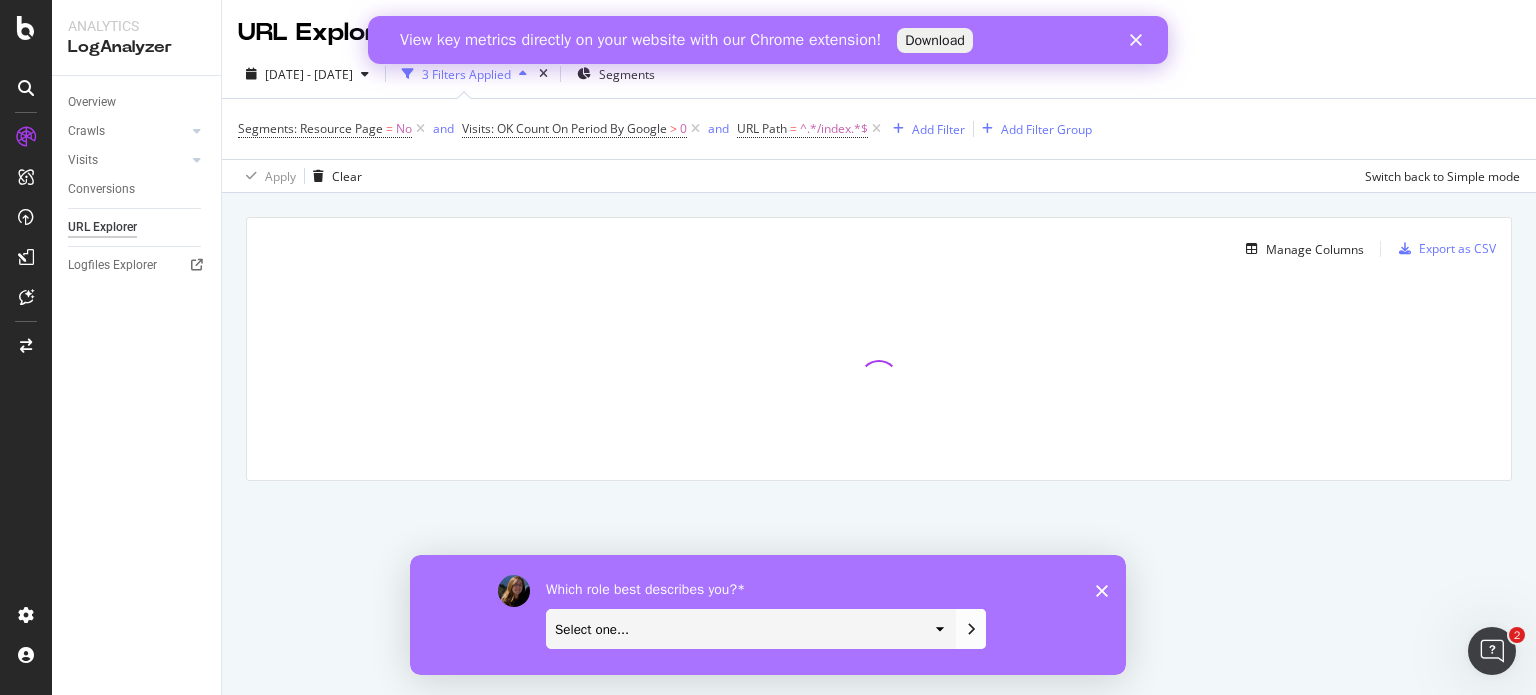 click 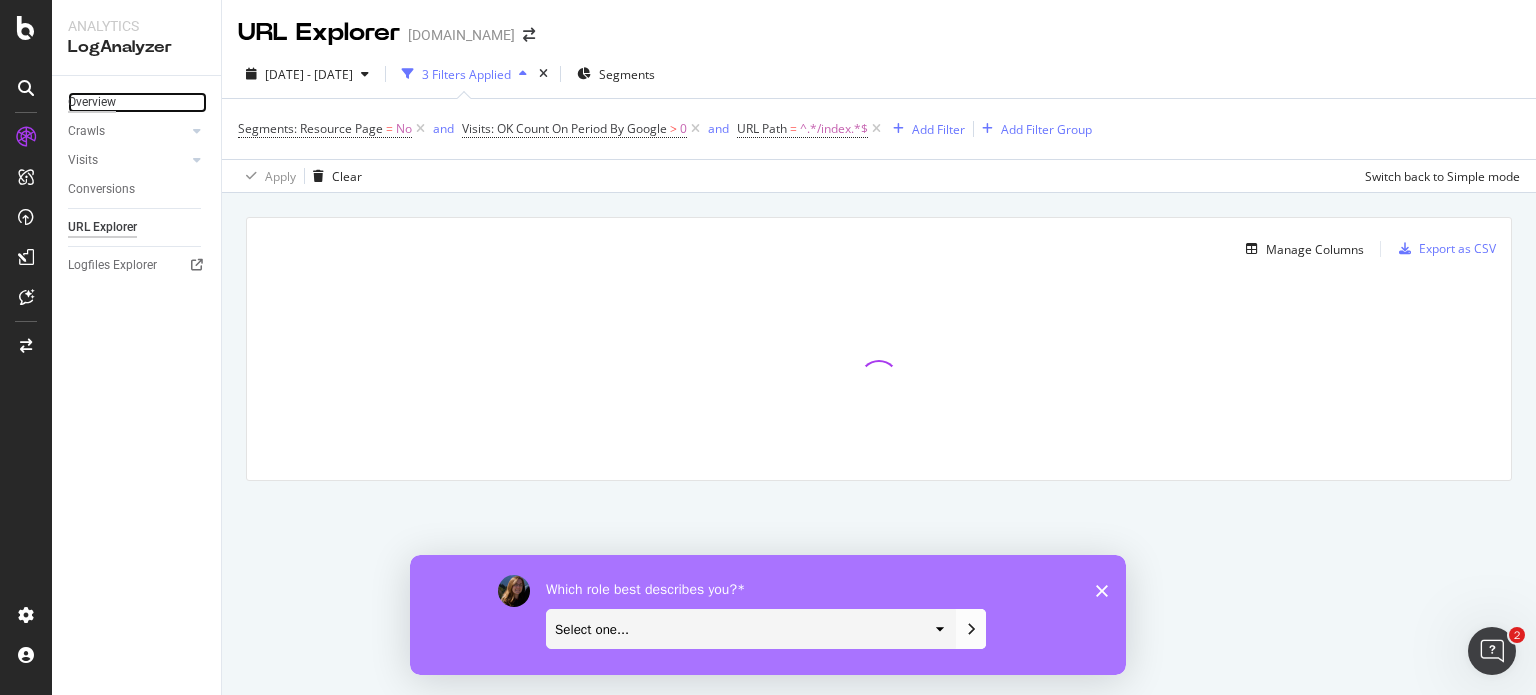 click on "Overview" at bounding box center (92, 102) 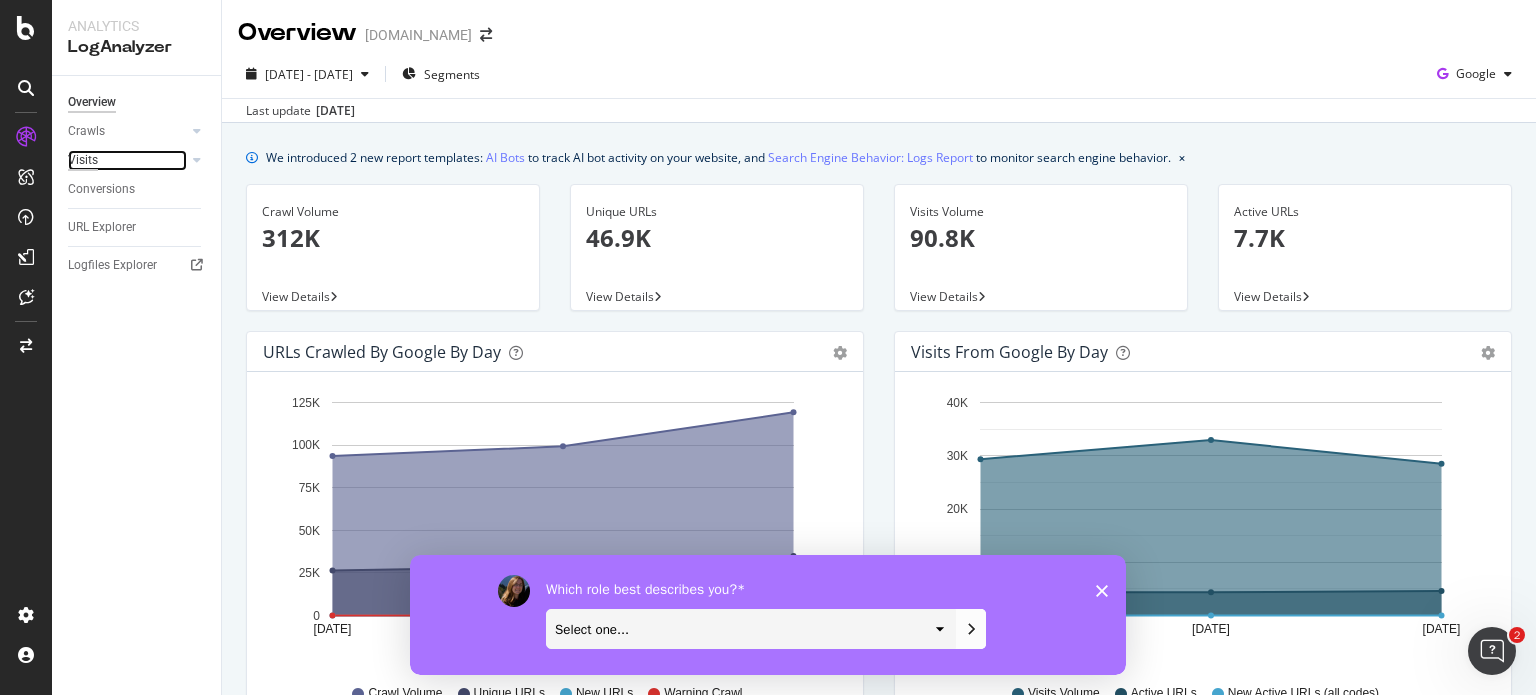 click on "Visits" at bounding box center [83, 160] 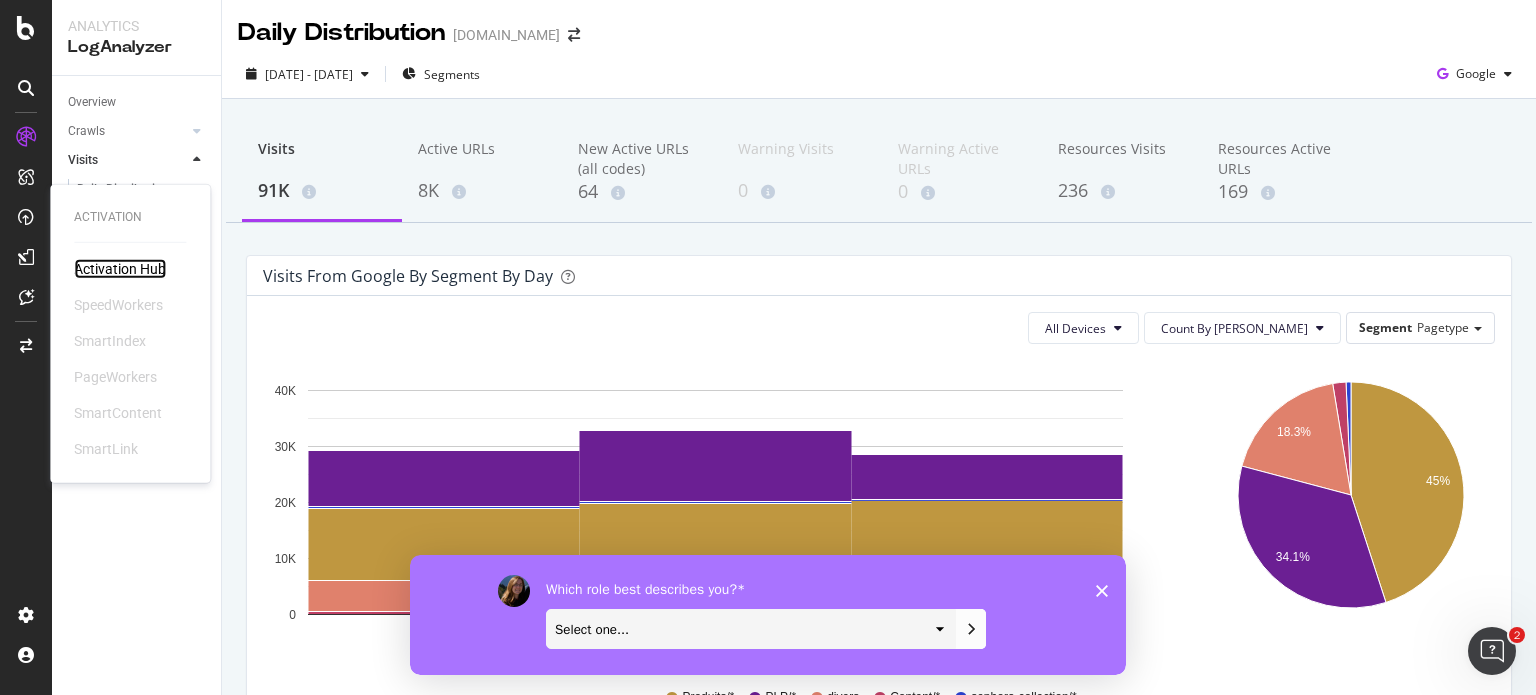 click on "Activation Hub" at bounding box center [120, 269] 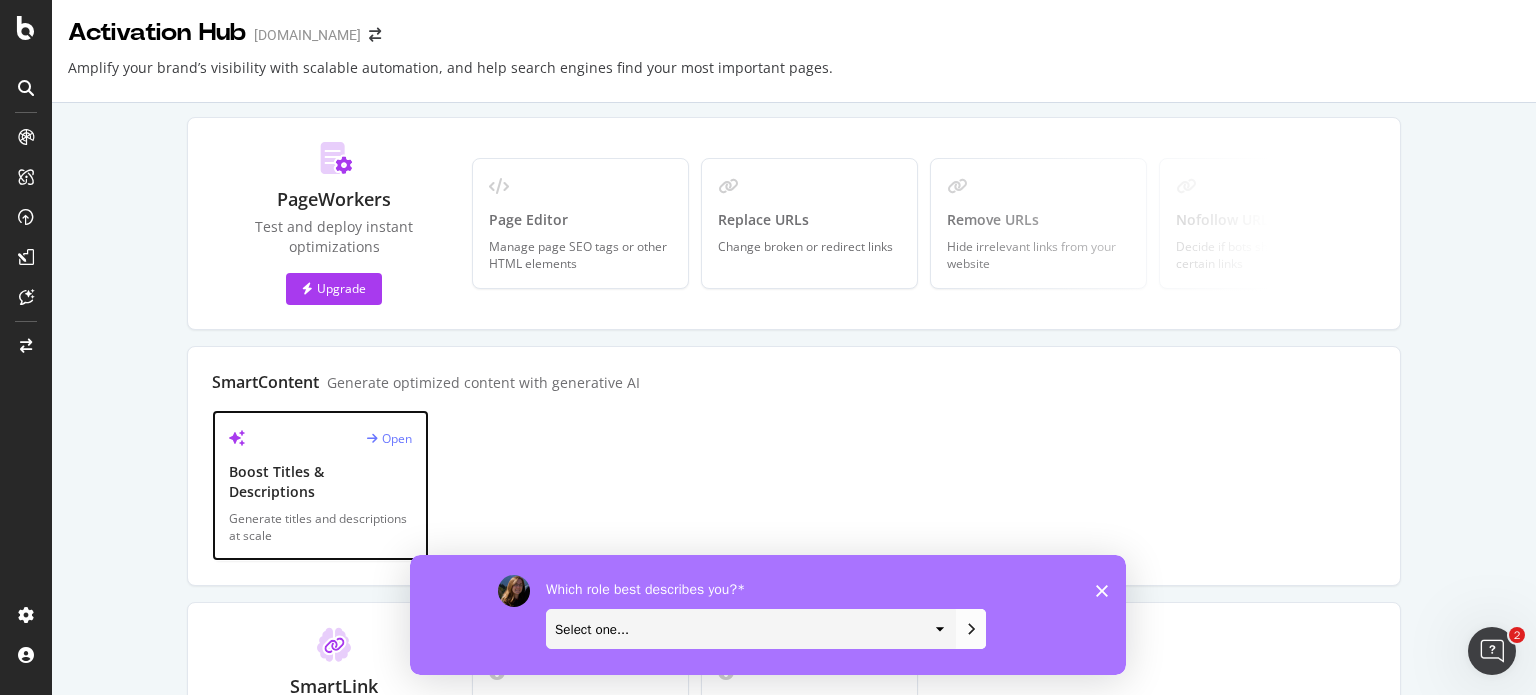 click on "Boost Titles & Descriptions" at bounding box center (320, 482) 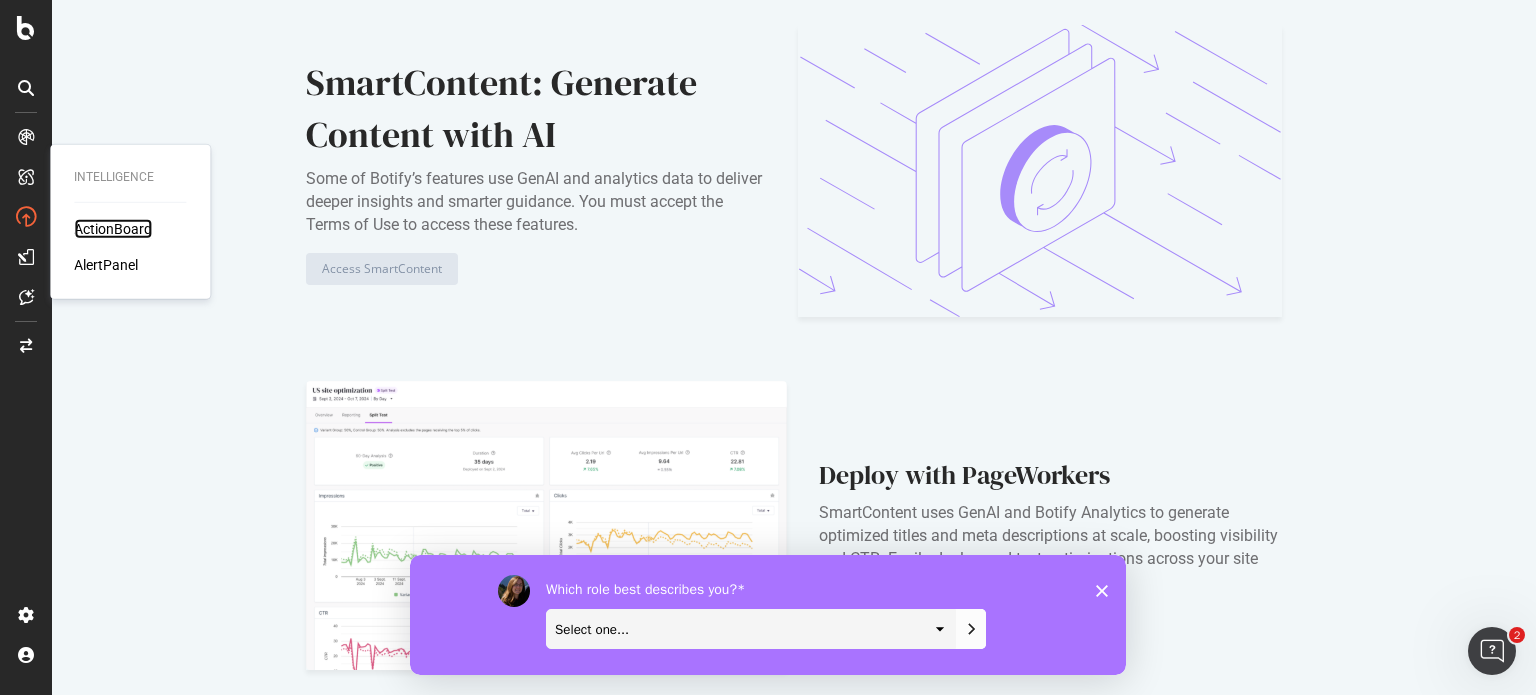 click on "ActionBoard" at bounding box center (113, 229) 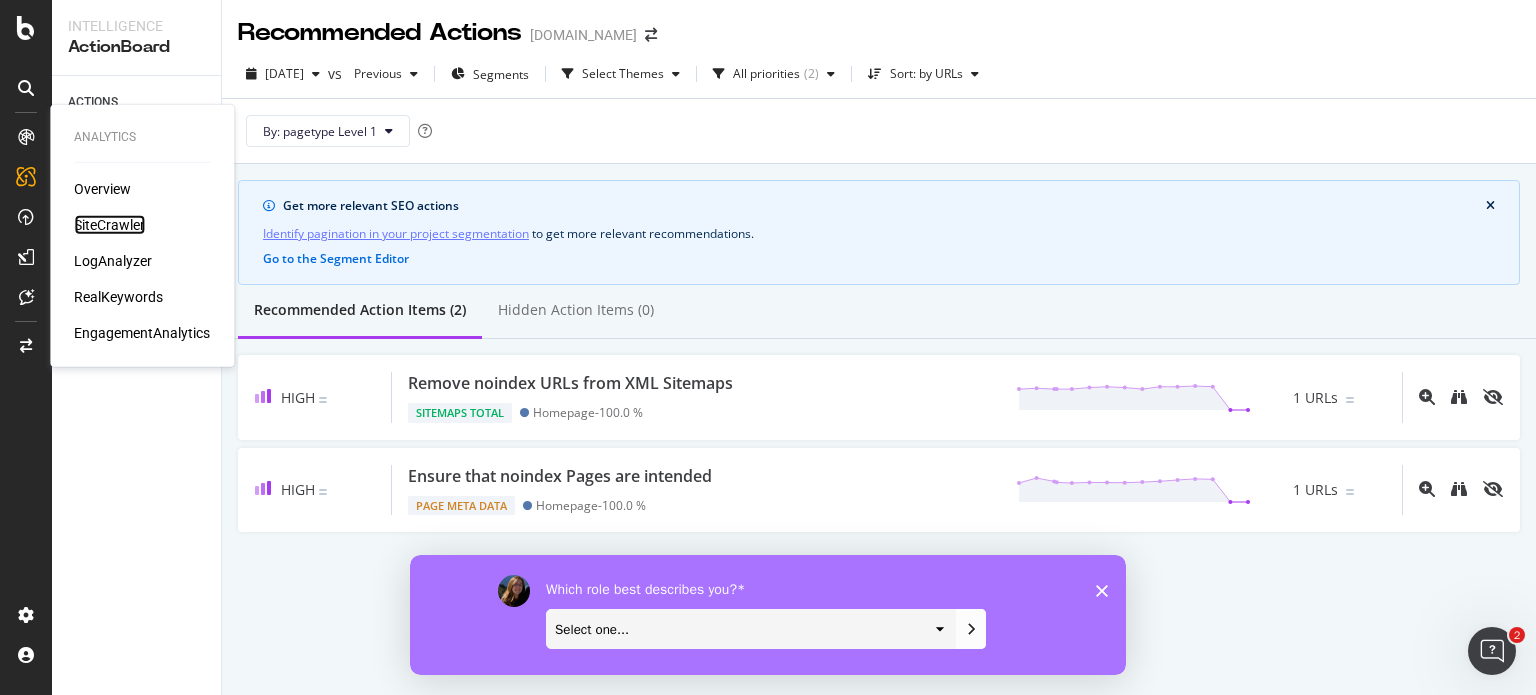 click on "SiteCrawler" at bounding box center (109, 225) 